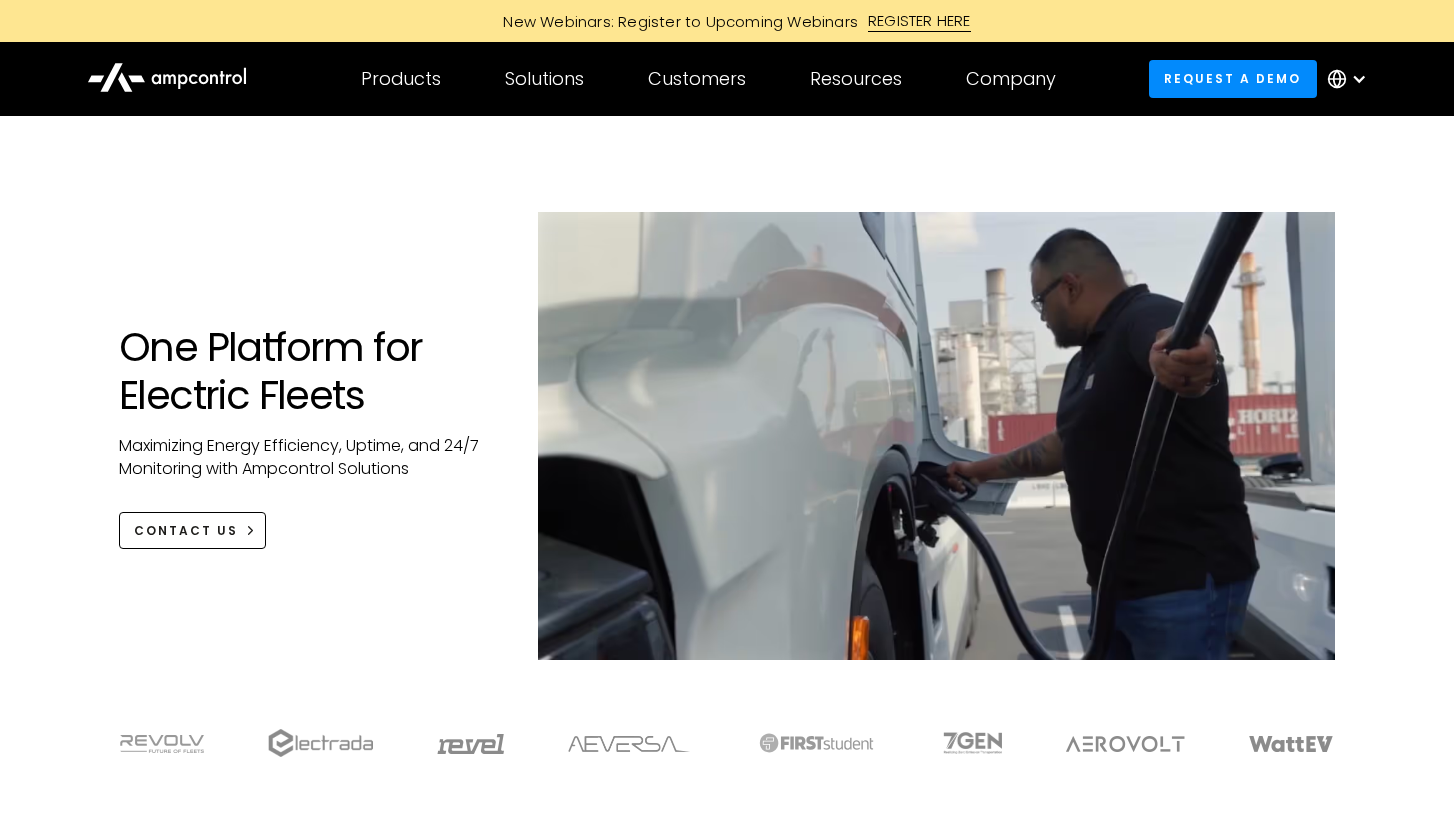 scroll, scrollTop: 0, scrollLeft: 0, axis: both 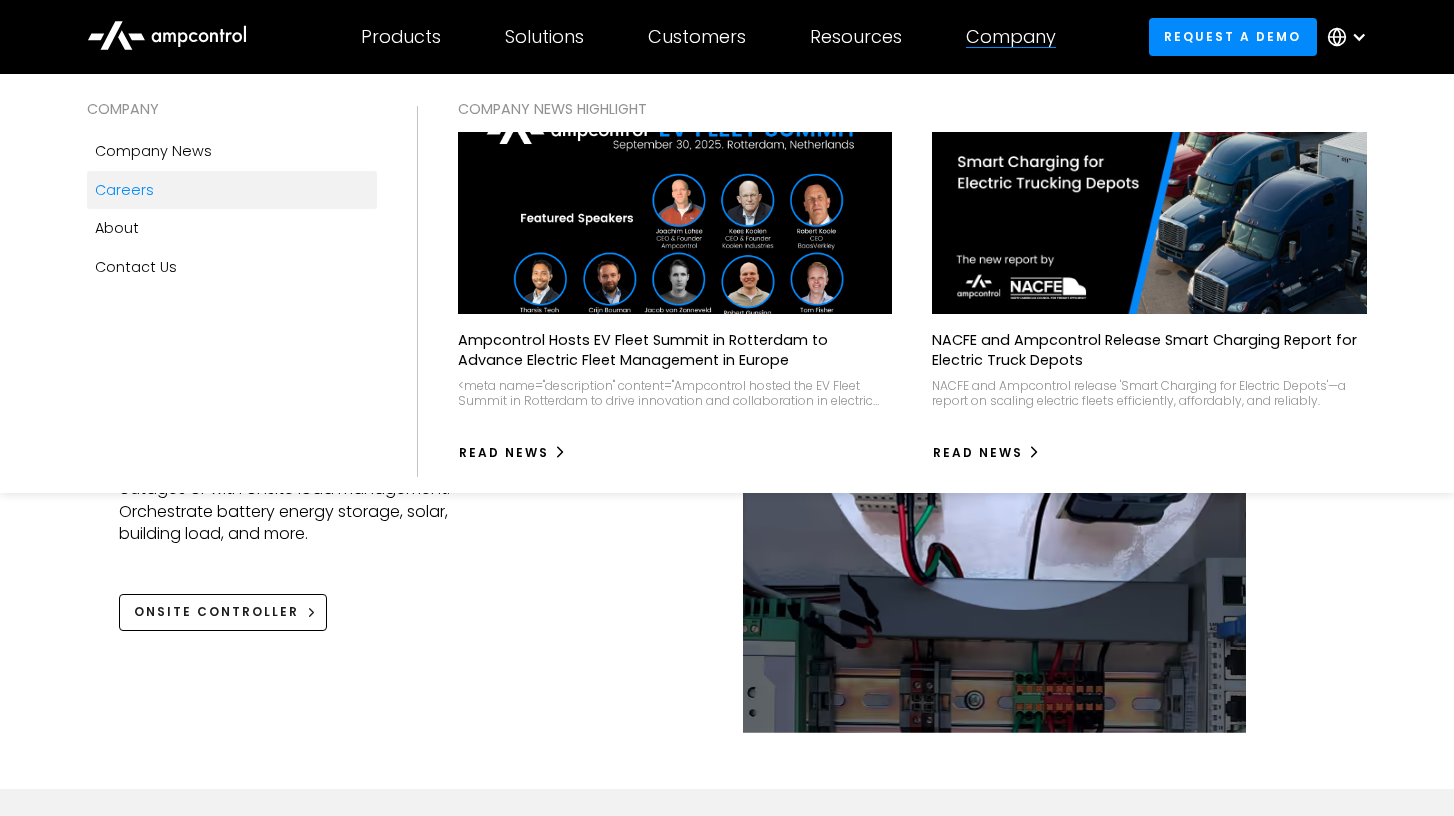 click on "Careers" at bounding box center [124, 190] 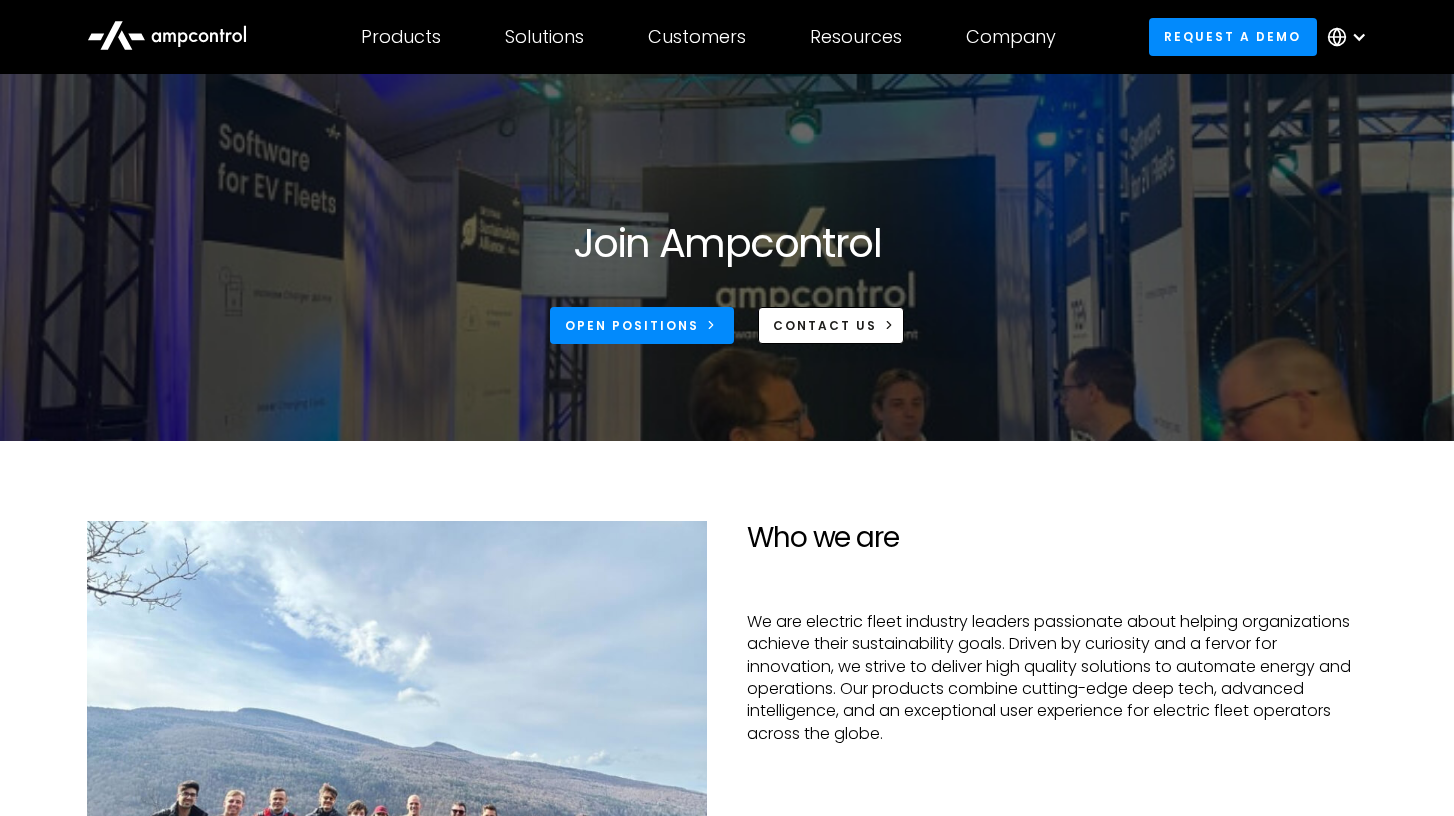 scroll, scrollTop: 198, scrollLeft: 0, axis: vertical 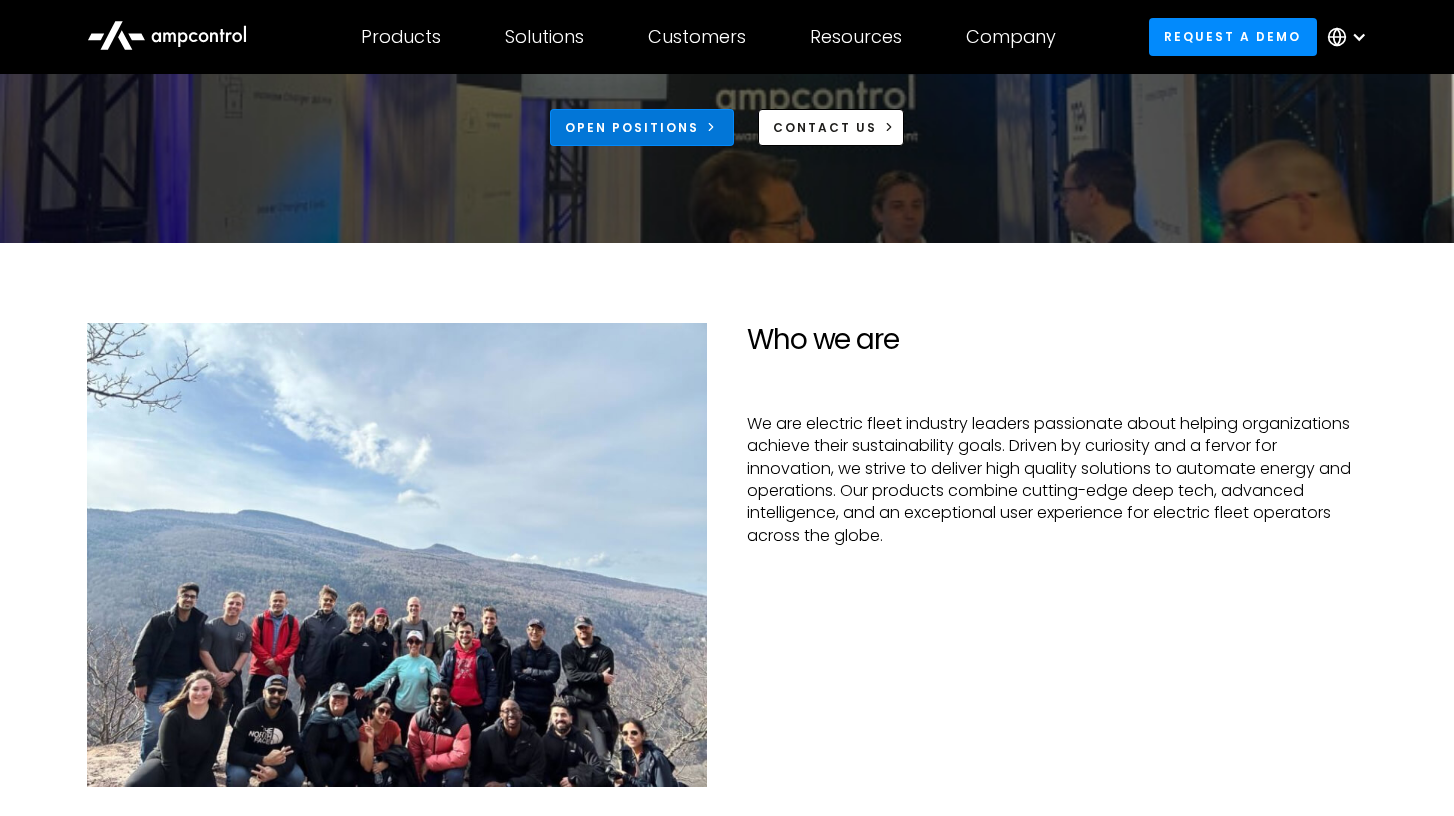 click on "Open Positions" at bounding box center [632, 128] 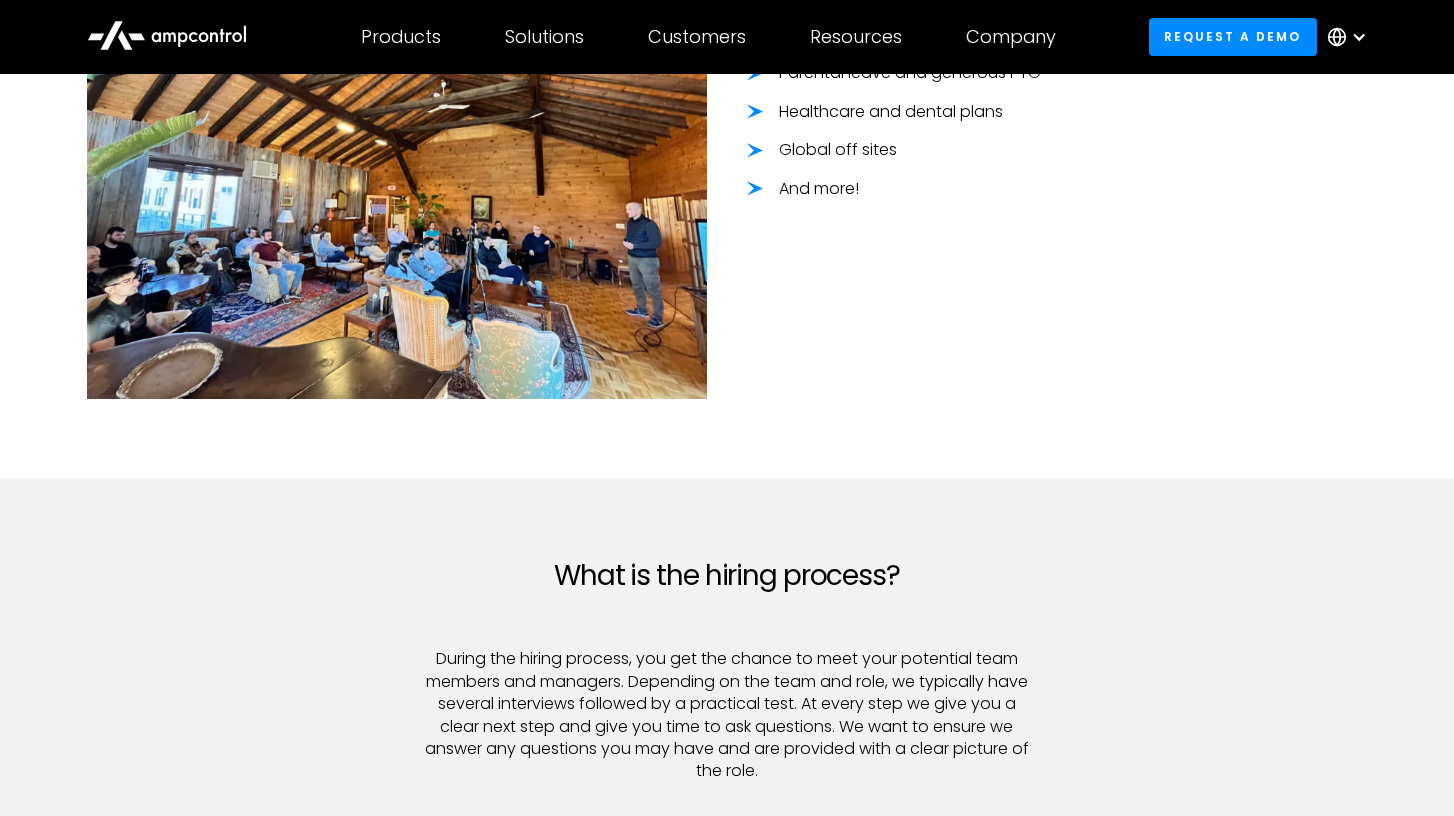 scroll, scrollTop: 1572, scrollLeft: 0, axis: vertical 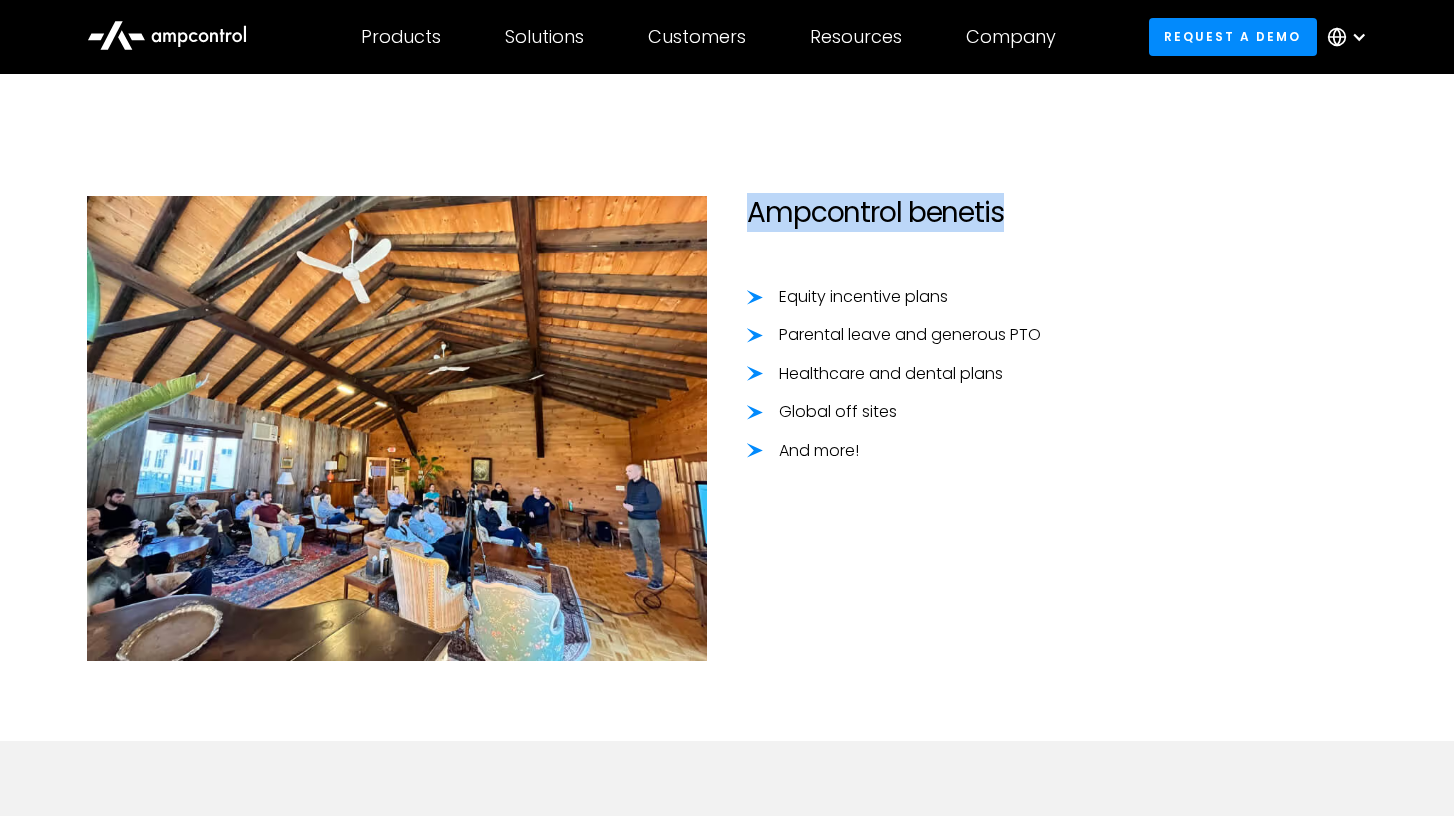 drag, startPoint x: 1003, startPoint y: 219, endPoint x: 751, endPoint y: 210, distance: 252.16066 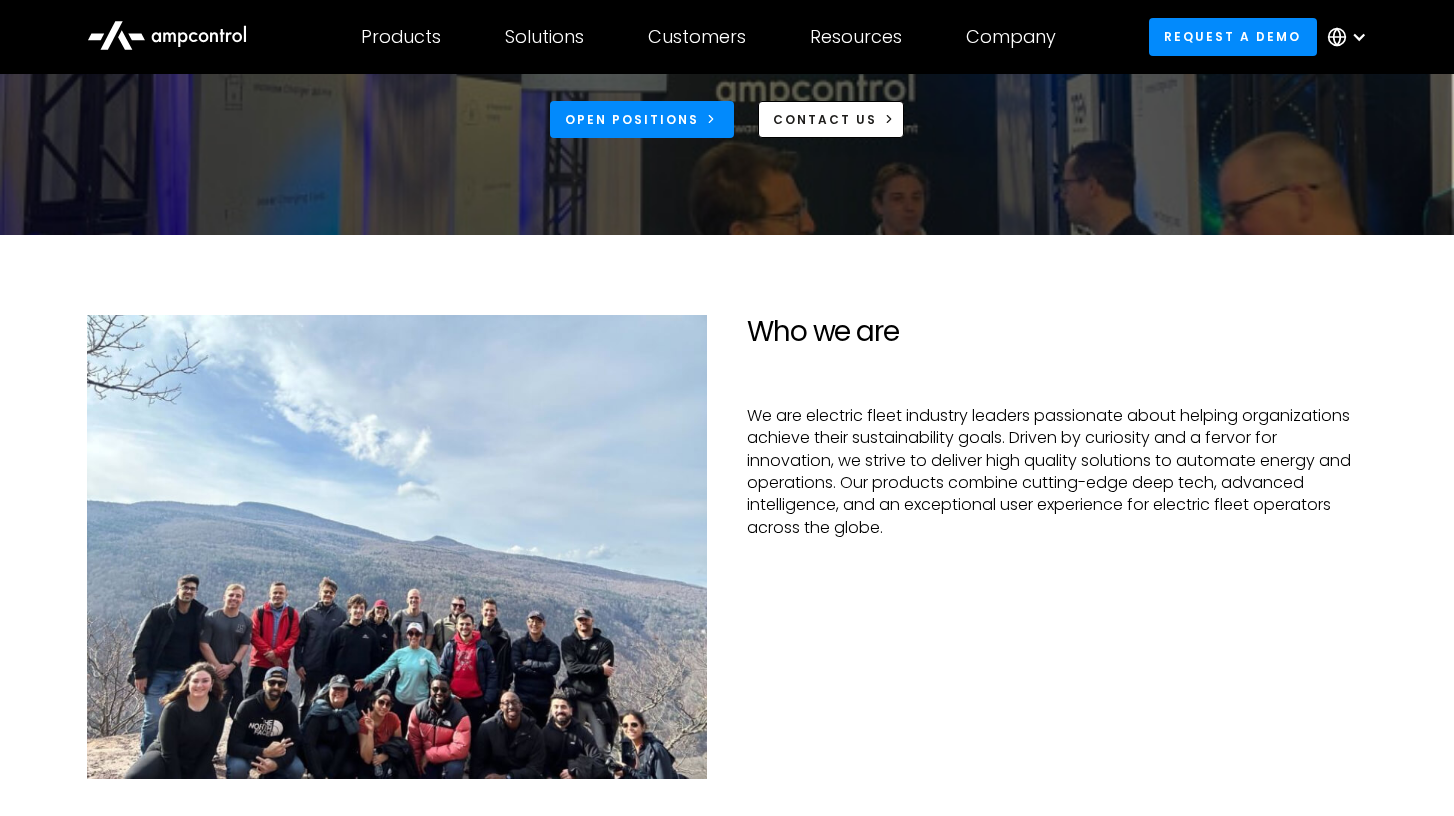 scroll, scrollTop: 0, scrollLeft: 0, axis: both 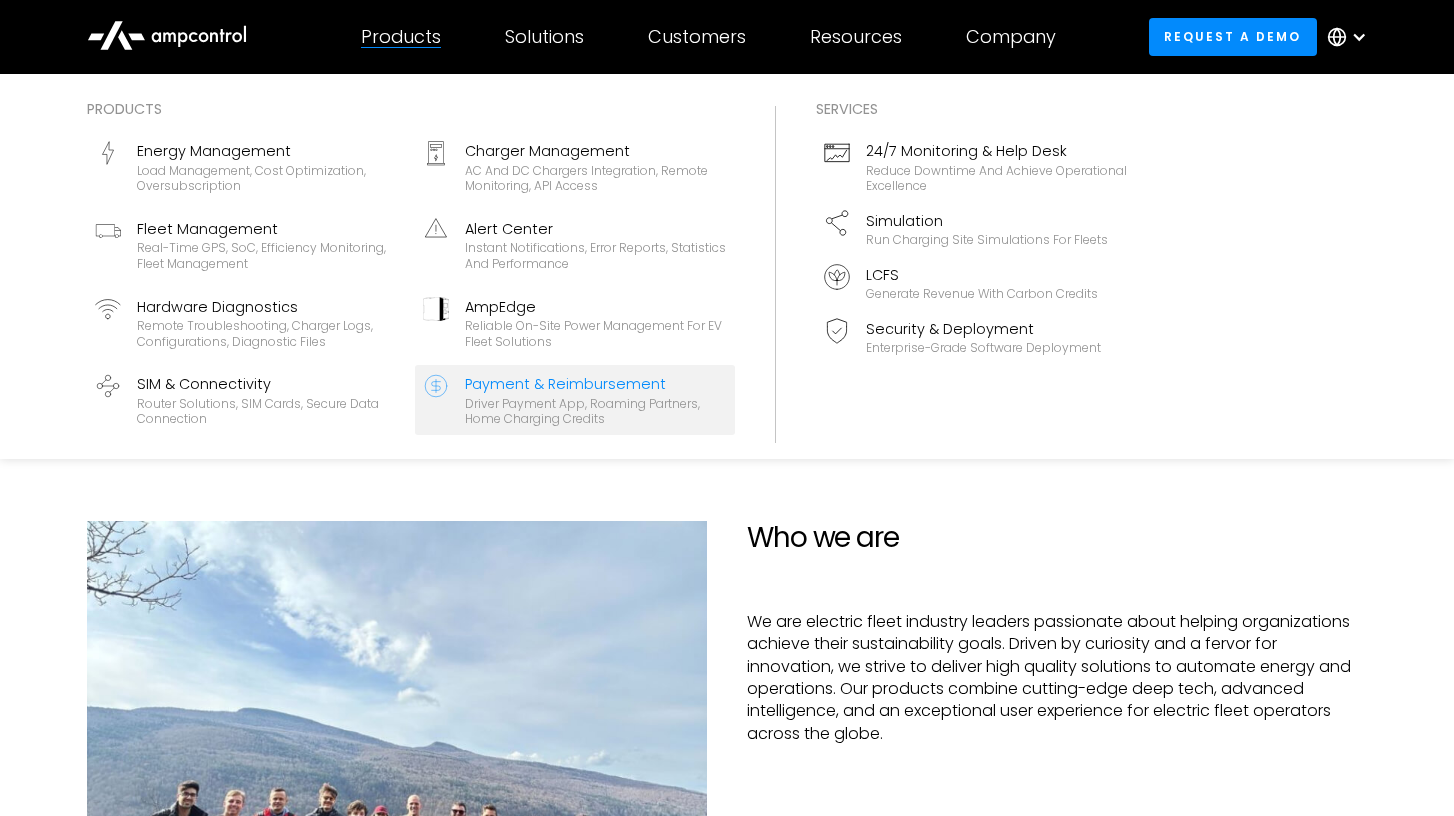 click on "Payment & Reimbursement" at bounding box center (596, 384) 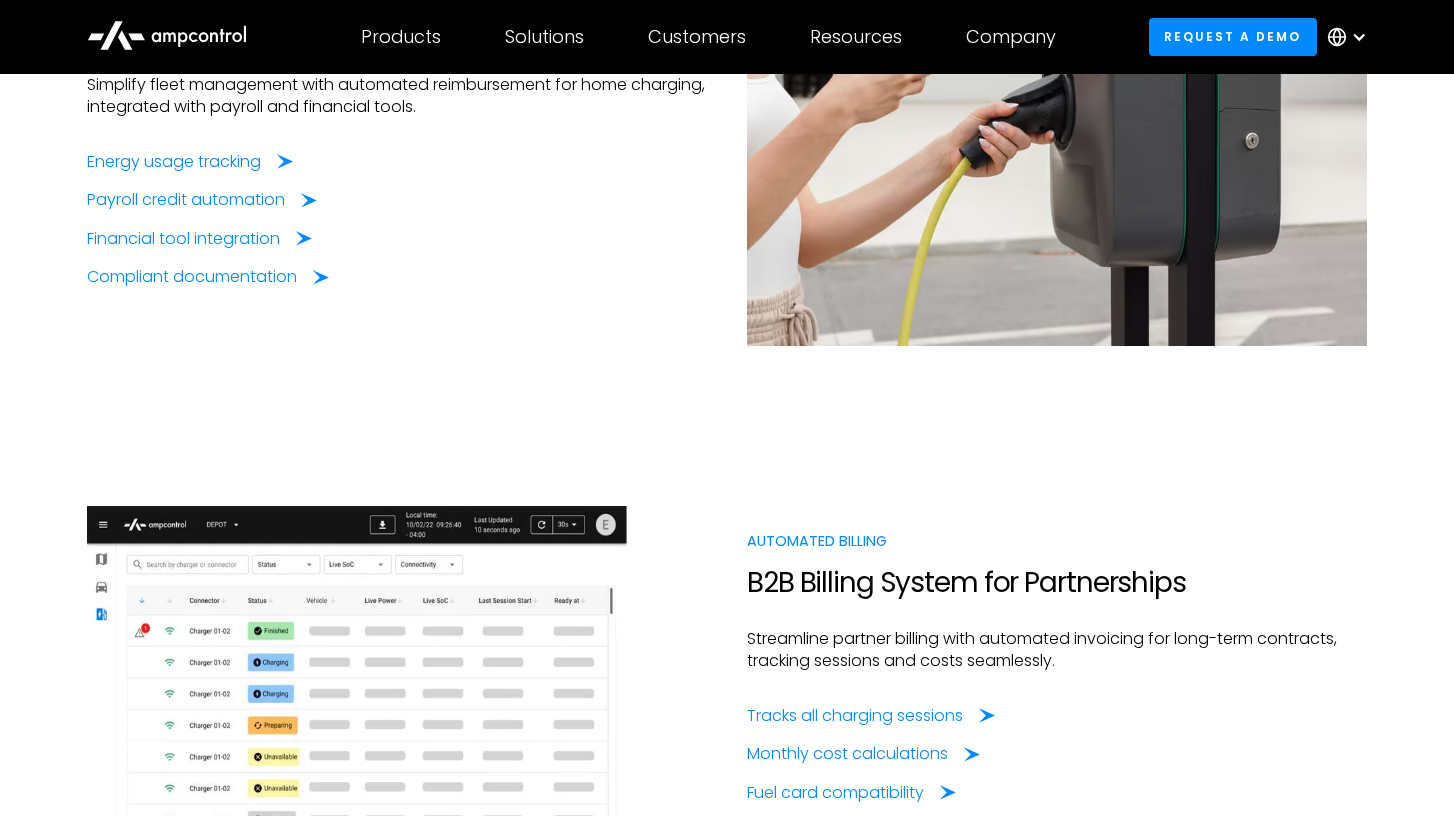scroll, scrollTop: 2094, scrollLeft: 0, axis: vertical 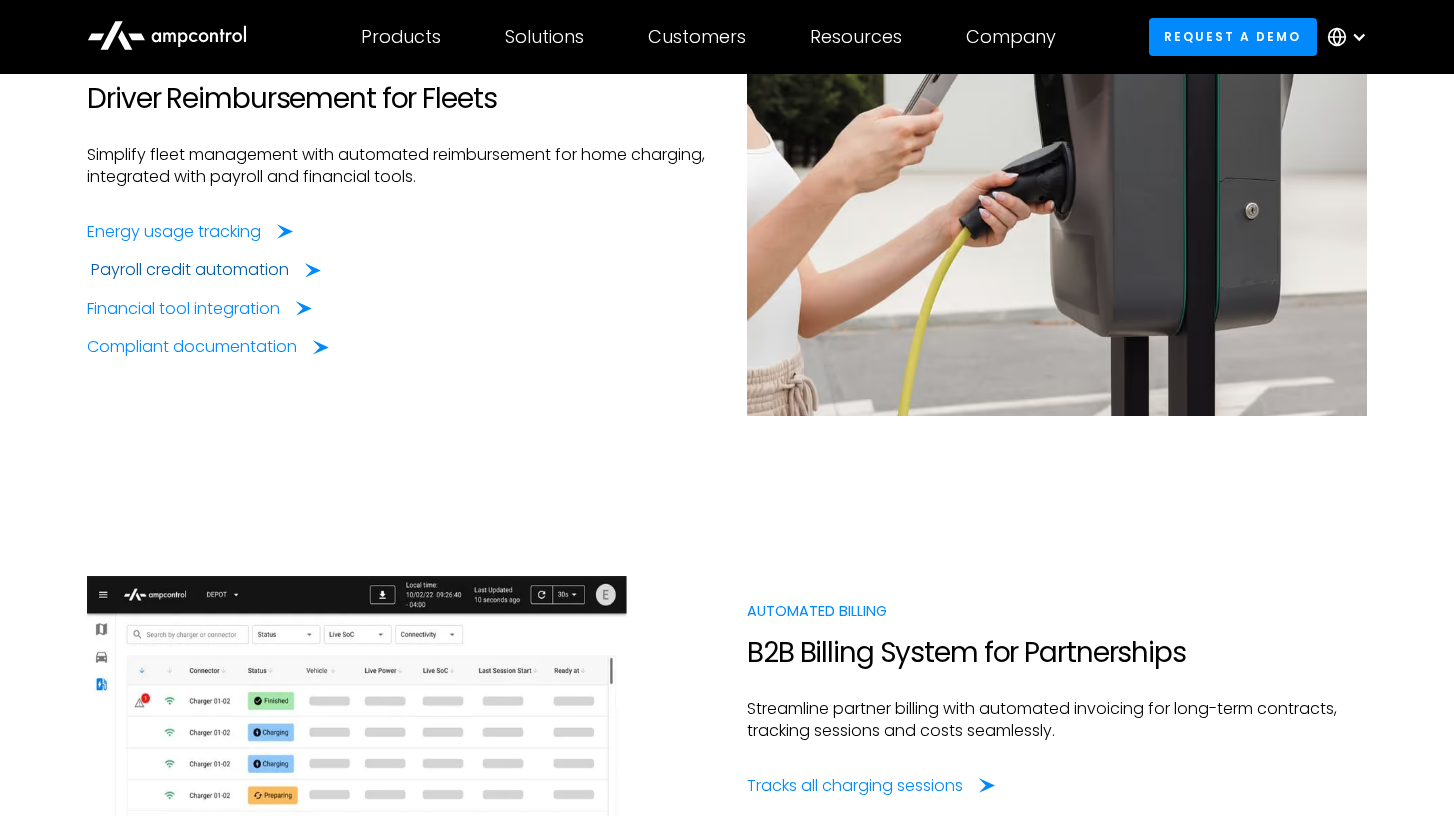 click on "Payroll credit automation" at bounding box center (190, 270) 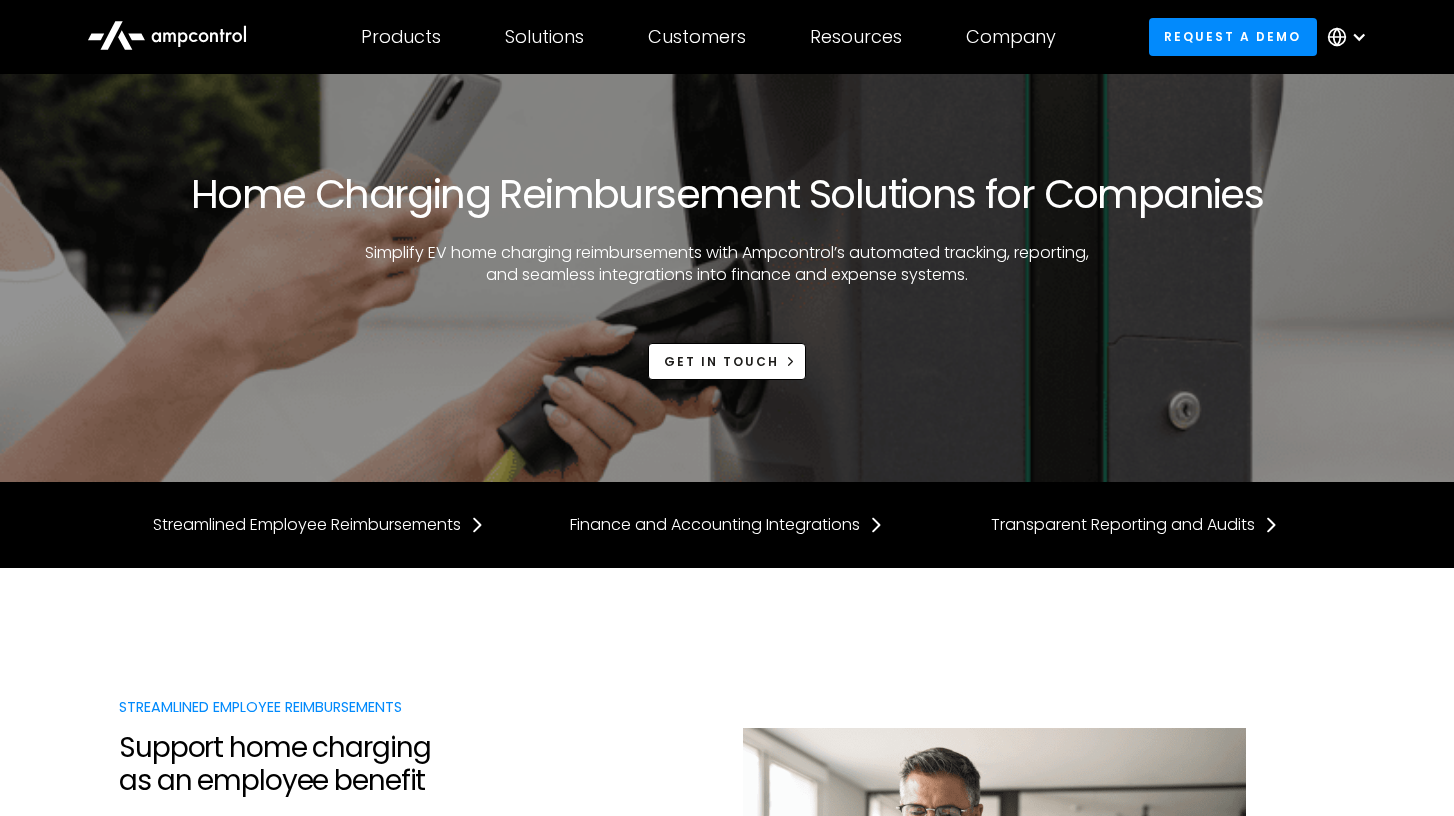 scroll, scrollTop: 0, scrollLeft: 0, axis: both 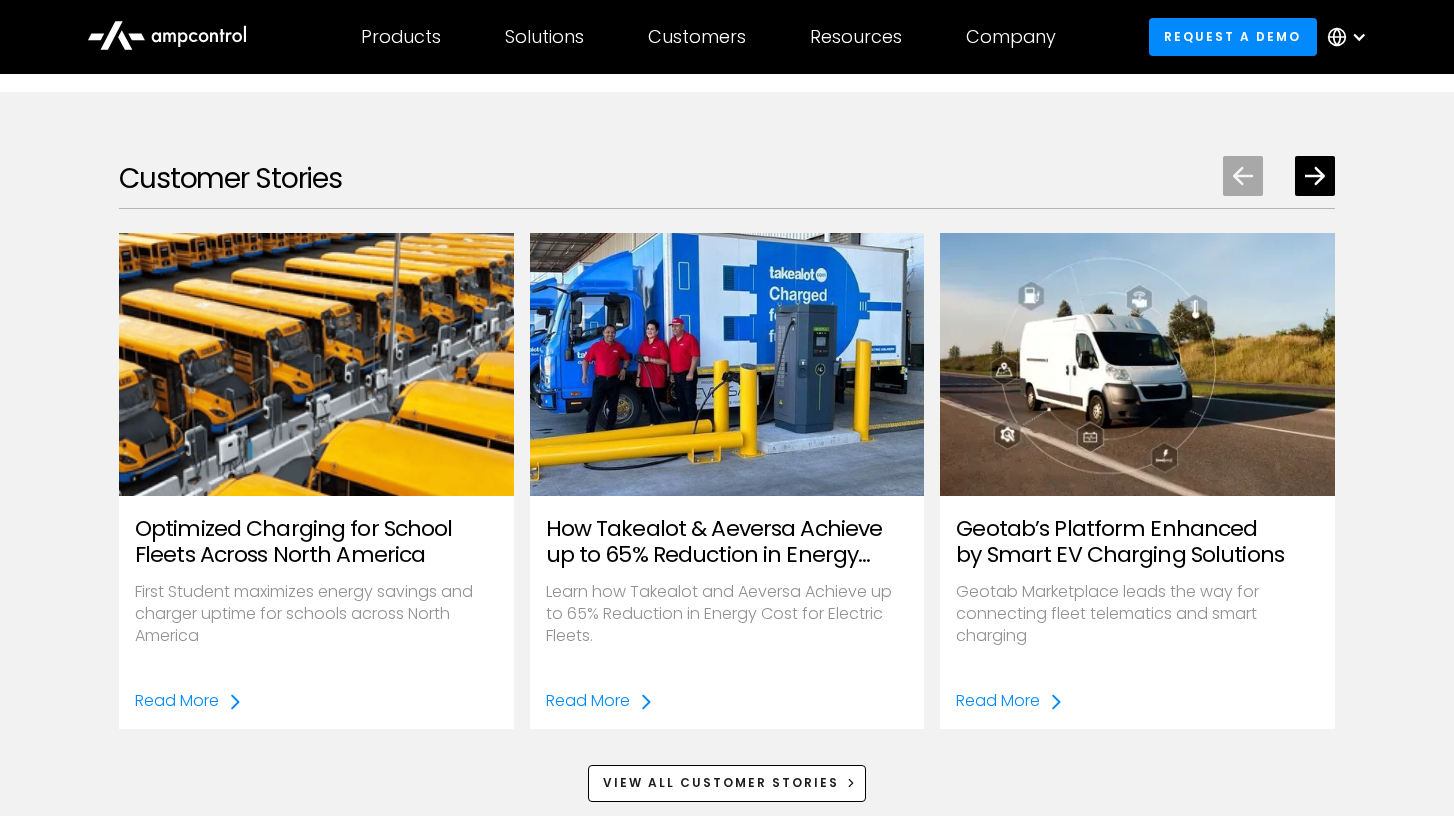 click on "Optimized Charging for School Fleets Across North America" at bounding box center (316, 542) 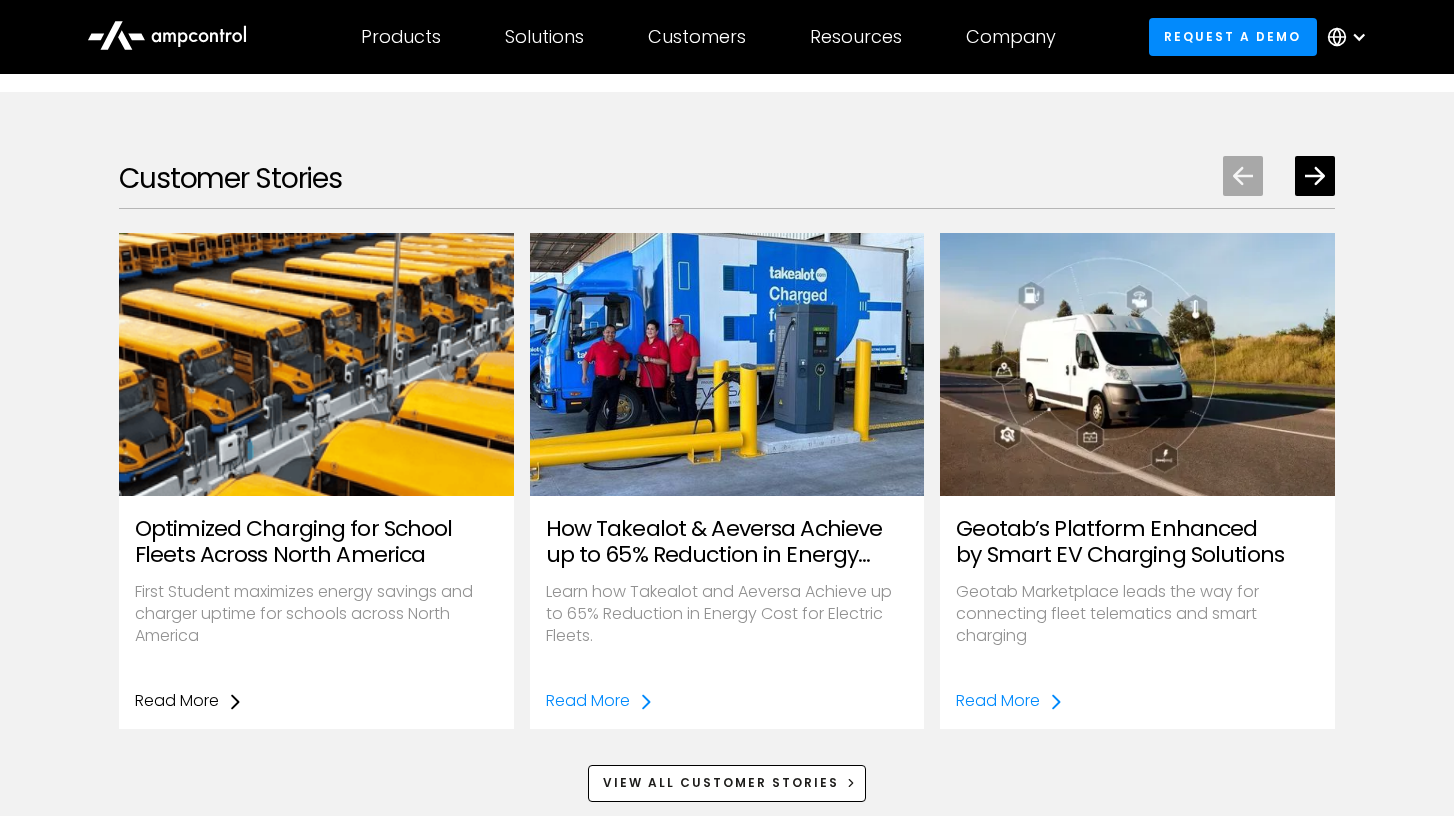 click on "Read More" at bounding box center [177, 701] 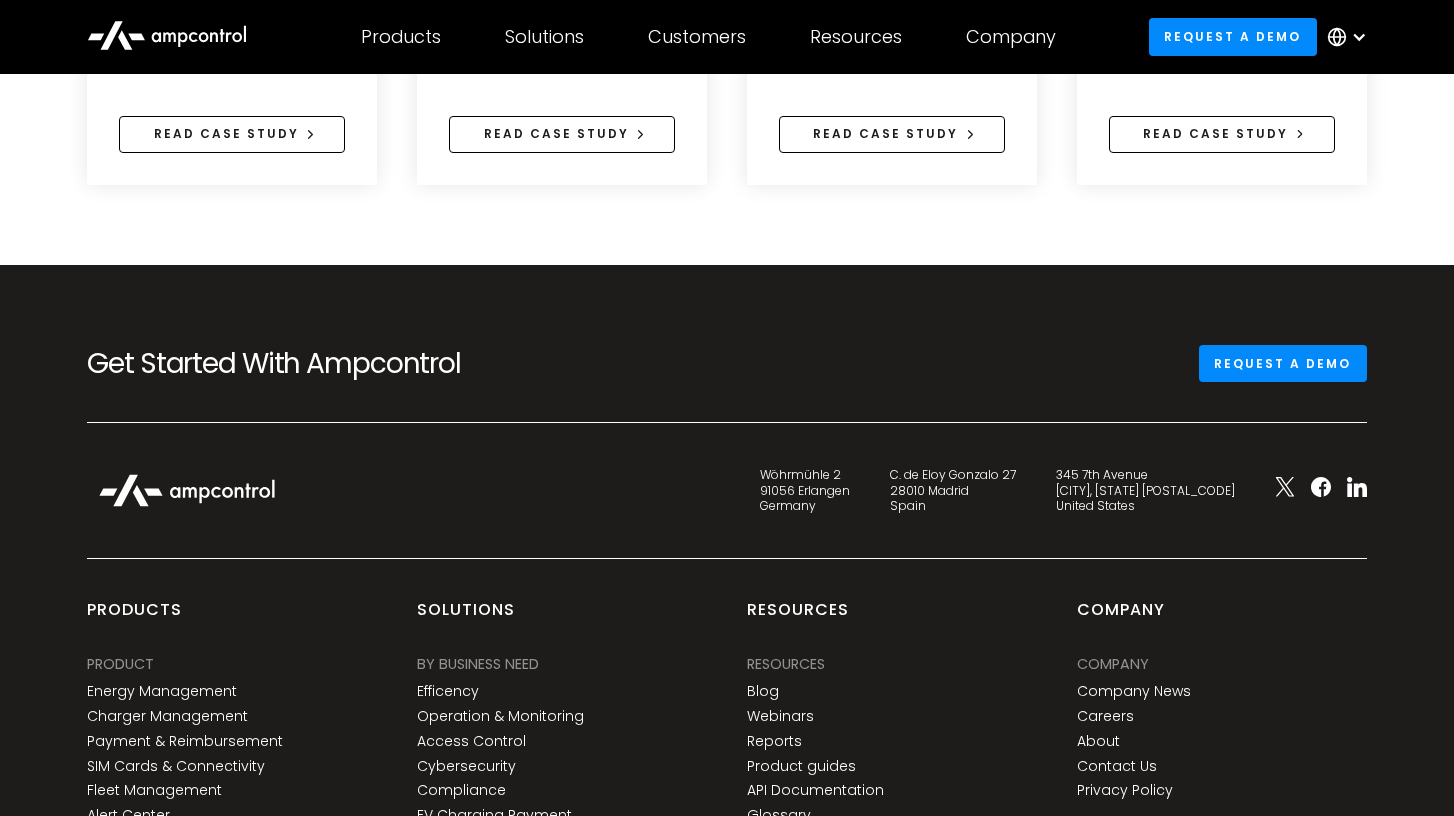 scroll, scrollTop: 4997, scrollLeft: 0, axis: vertical 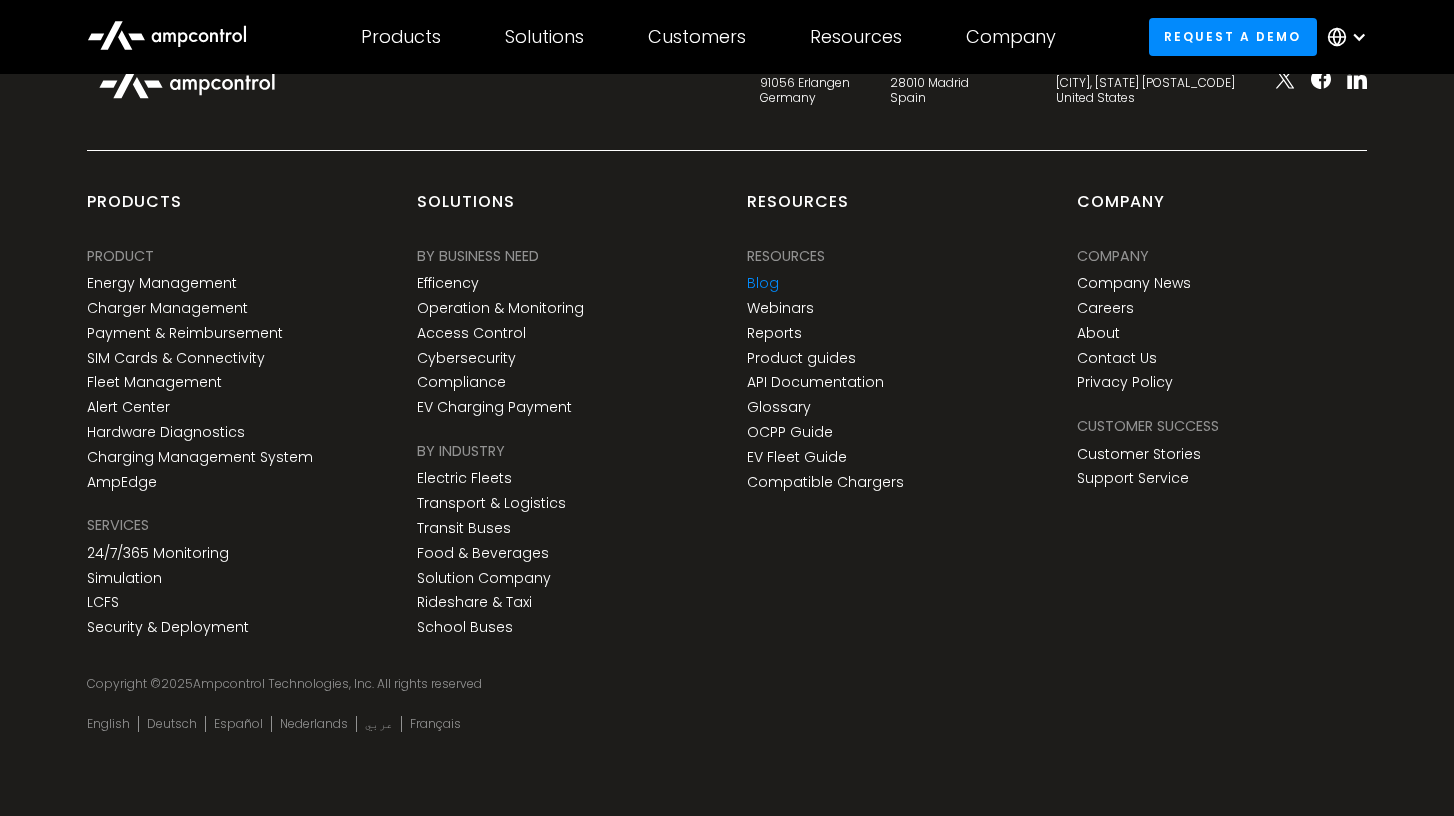 click on "Blog" at bounding box center [763, 283] 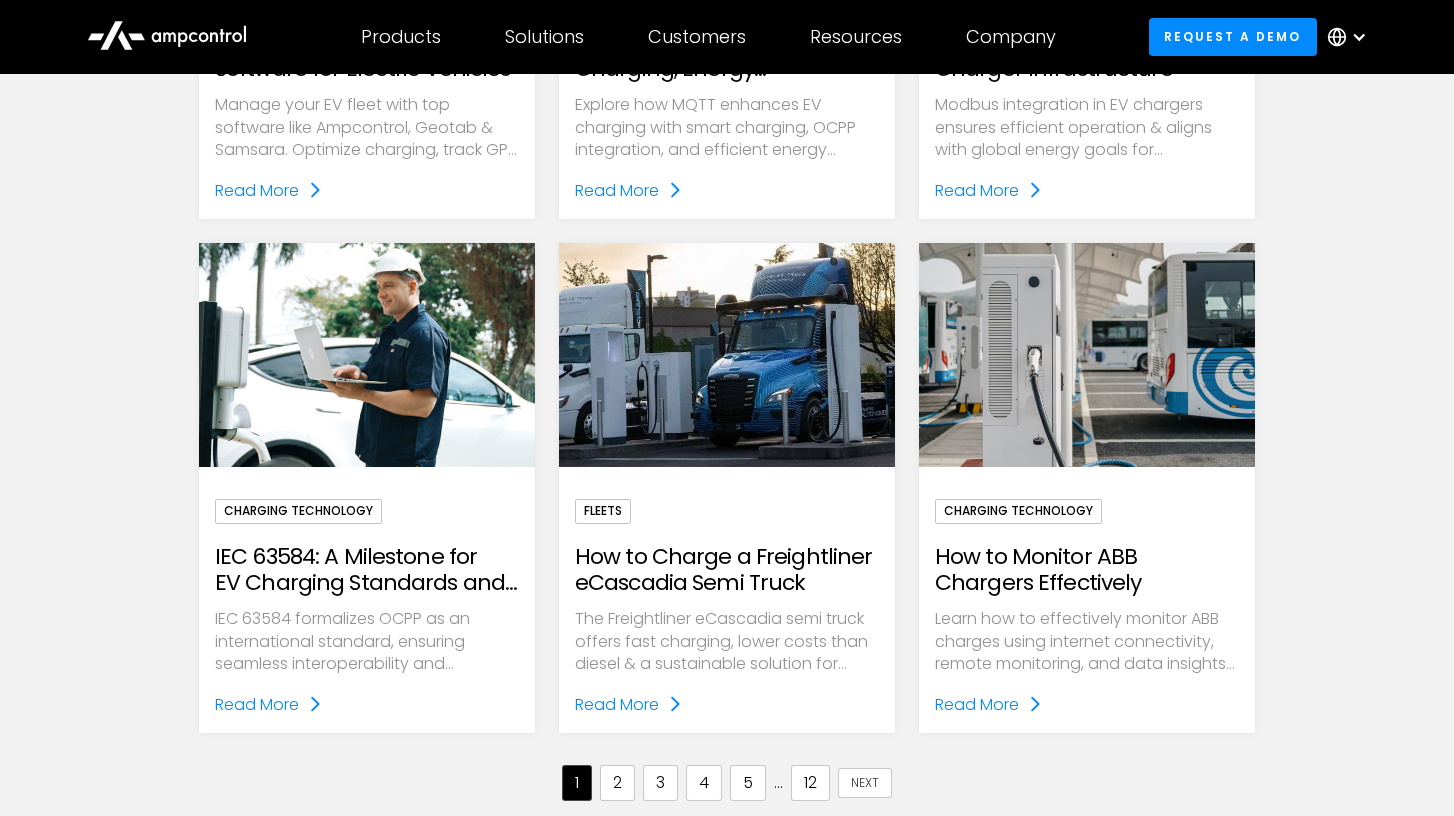 scroll, scrollTop: 2032, scrollLeft: 0, axis: vertical 